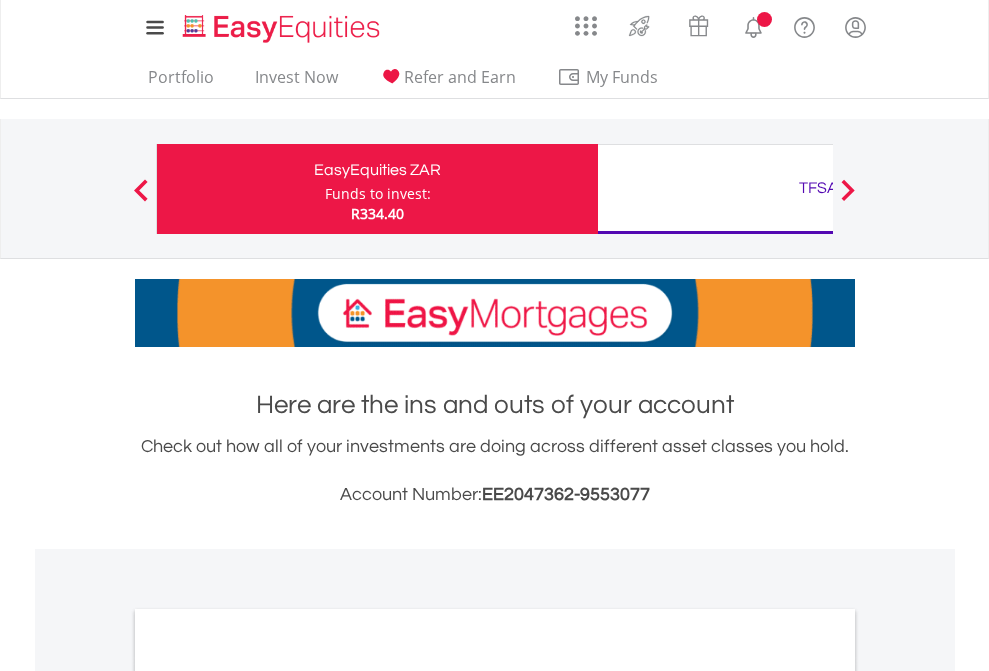 scroll, scrollTop: 0, scrollLeft: 0, axis: both 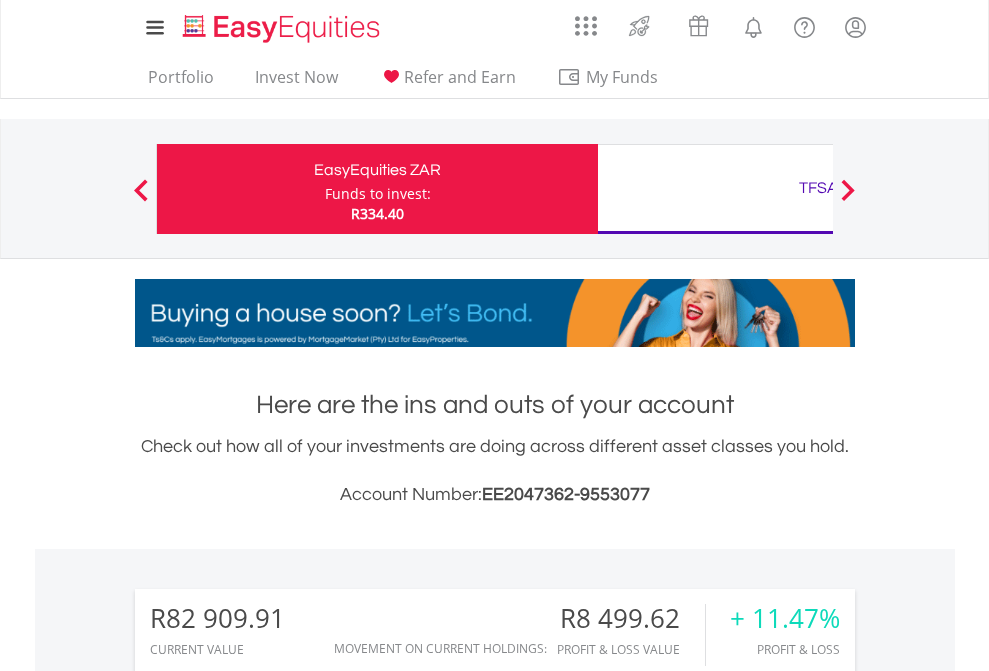 click on "Funds to invest:" at bounding box center (378, 194) 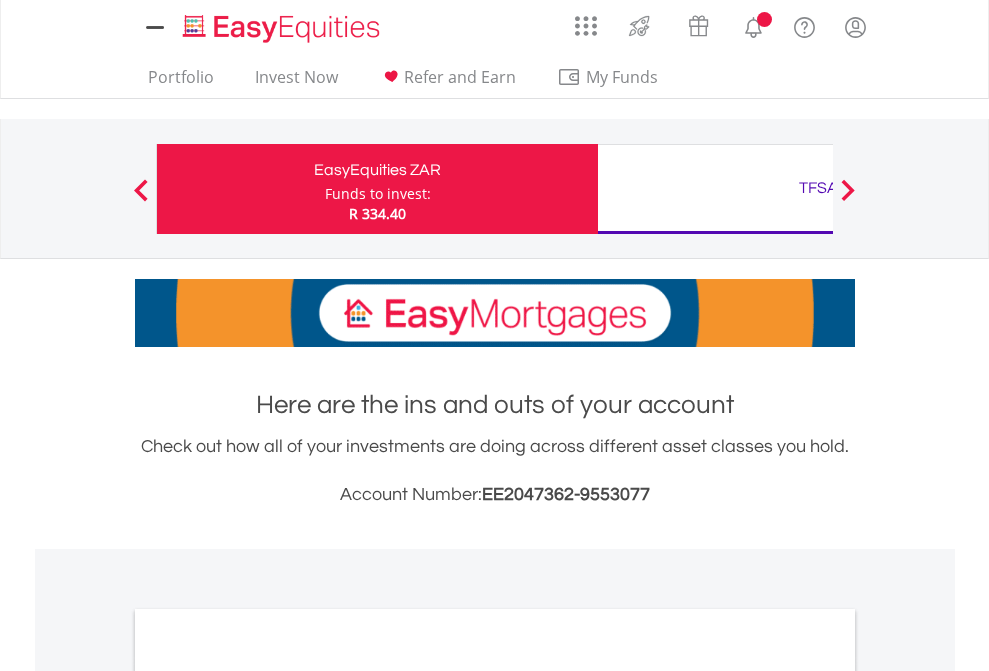scroll, scrollTop: 0, scrollLeft: 0, axis: both 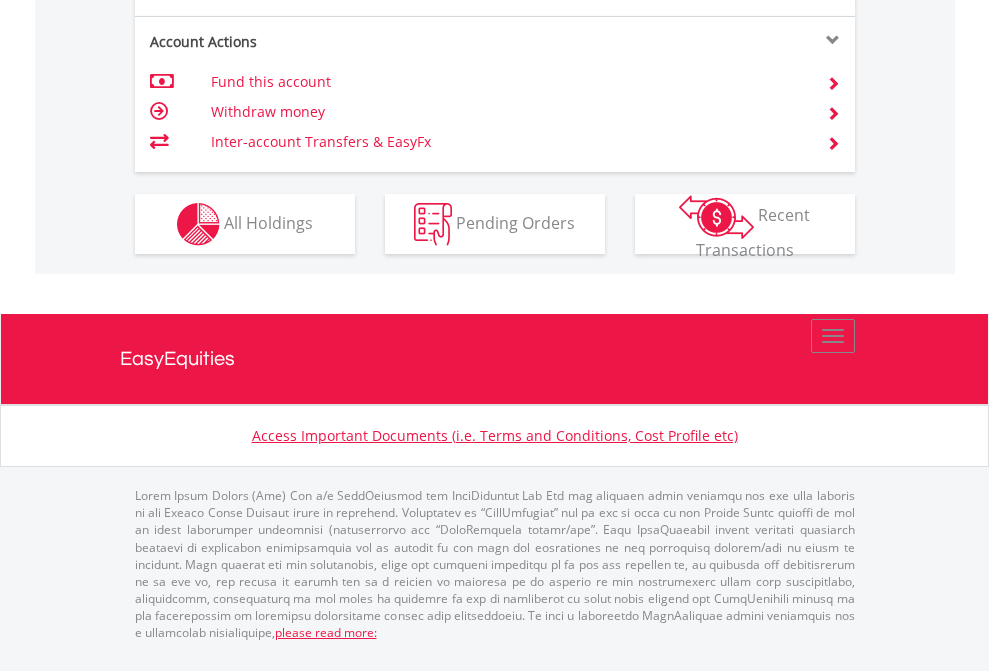 click on "Investment types" at bounding box center [706, -337] 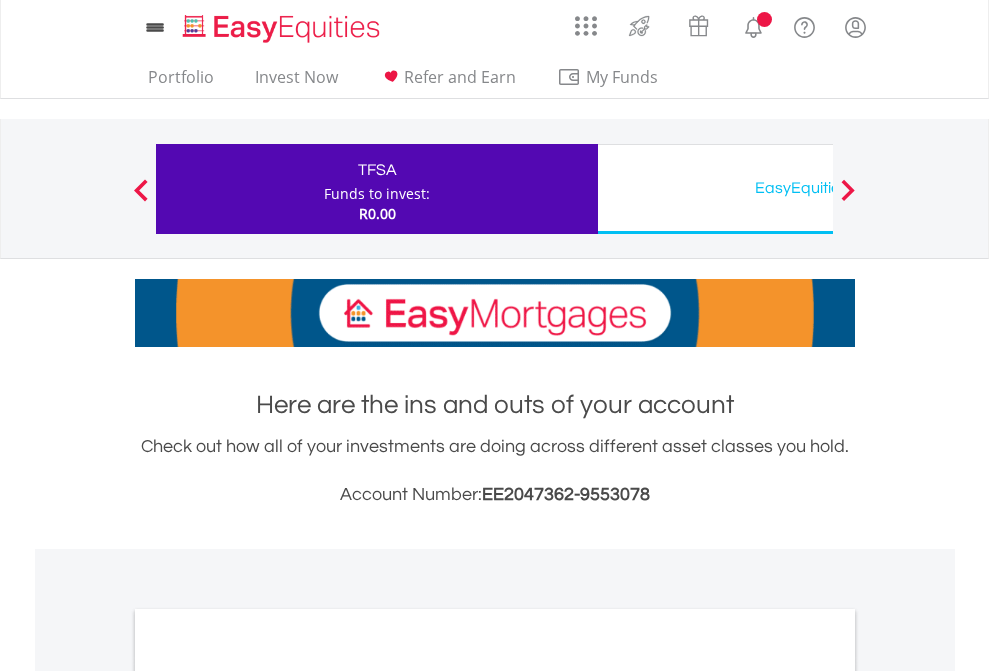 scroll, scrollTop: 0, scrollLeft: 0, axis: both 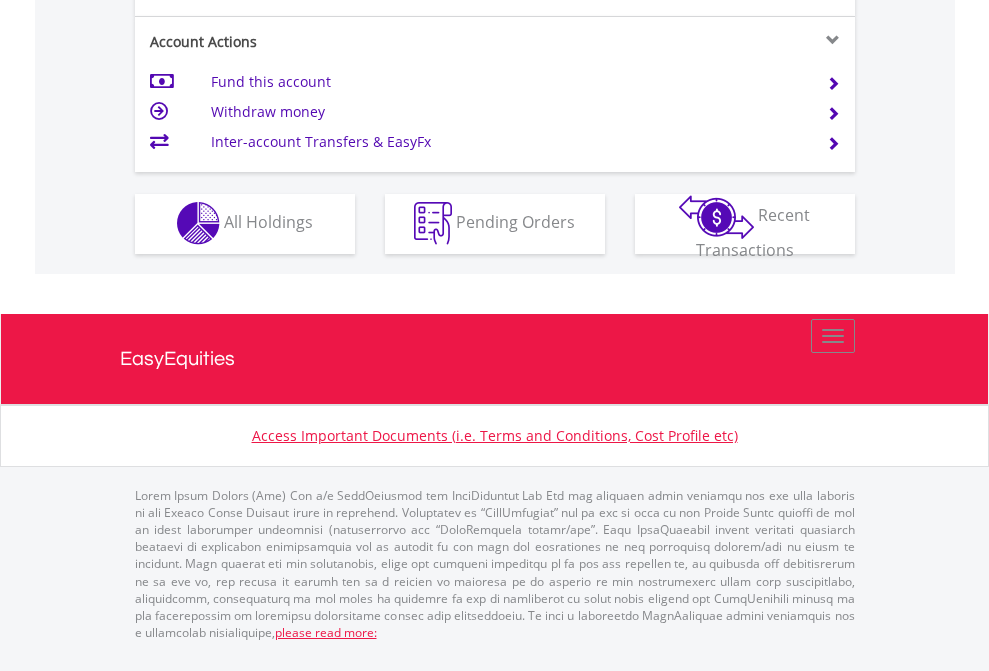 click on "Investment types" at bounding box center (706, -353) 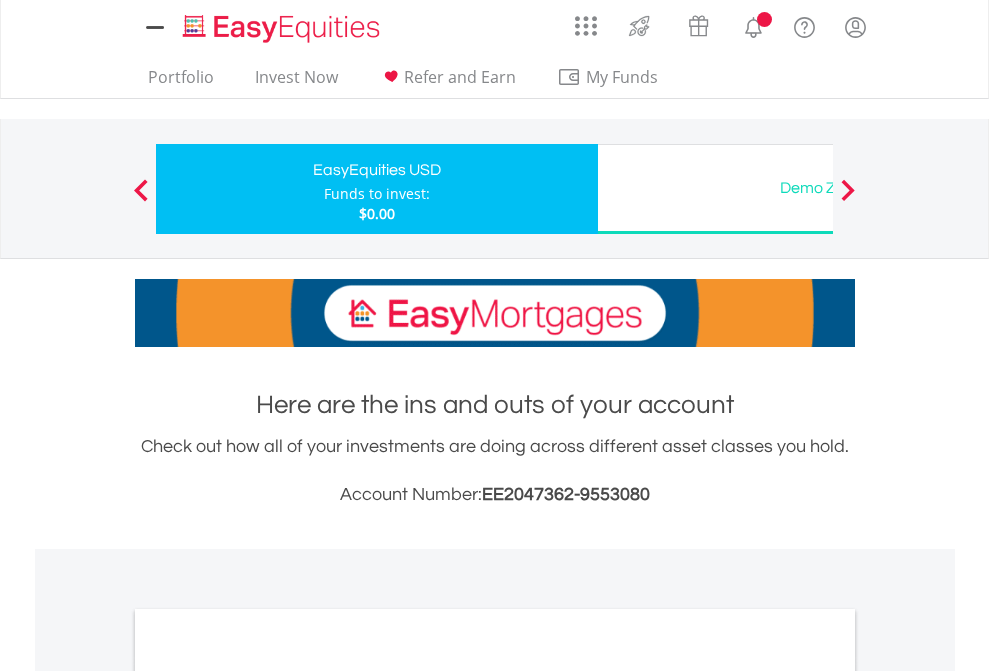 scroll, scrollTop: 0, scrollLeft: 0, axis: both 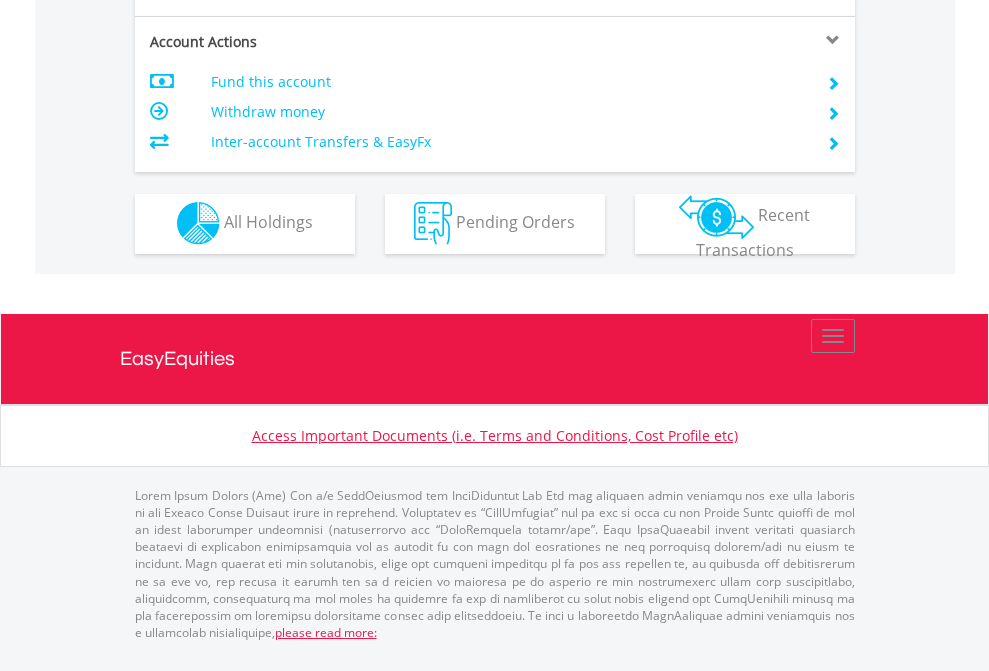 click on "Investment types" at bounding box center (706, -353) 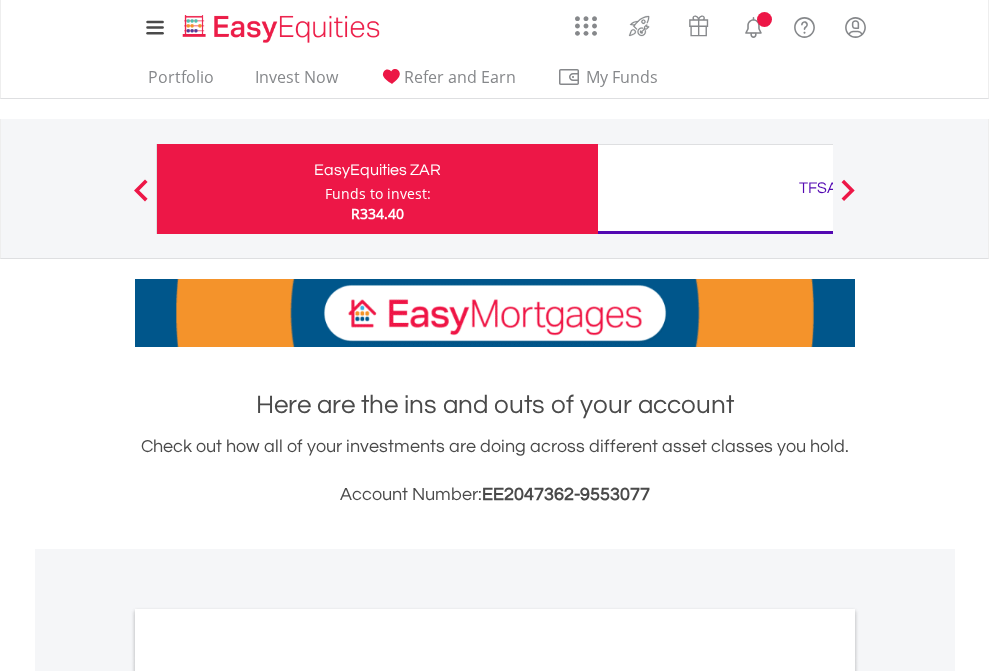 scroll, scrollTop: 0, scrollLeft: 0, axis: both 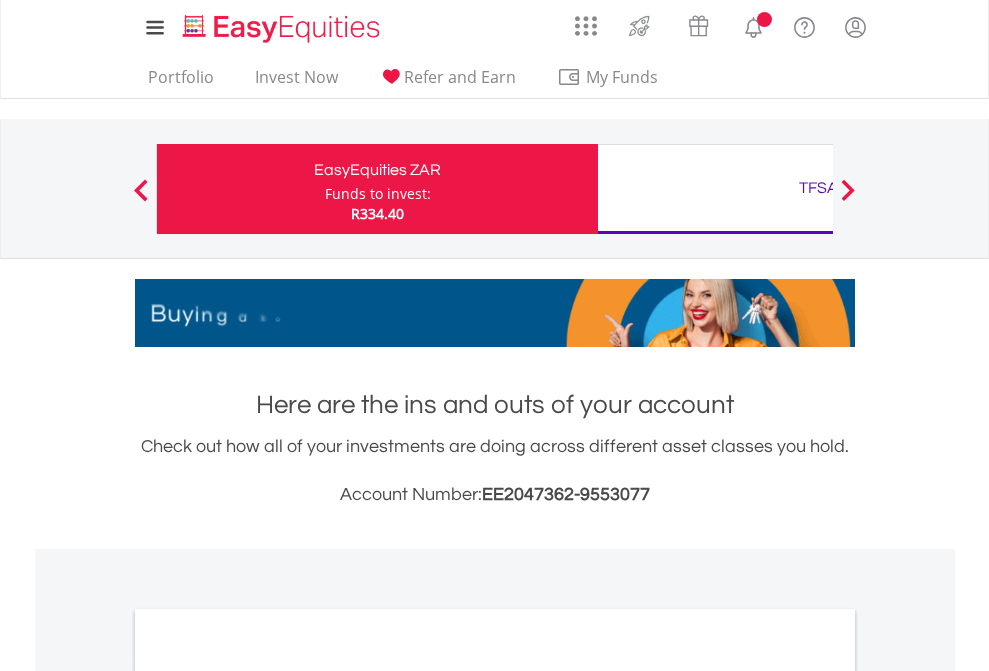 click on "All Holdings" at bounding box center [268, 1096] 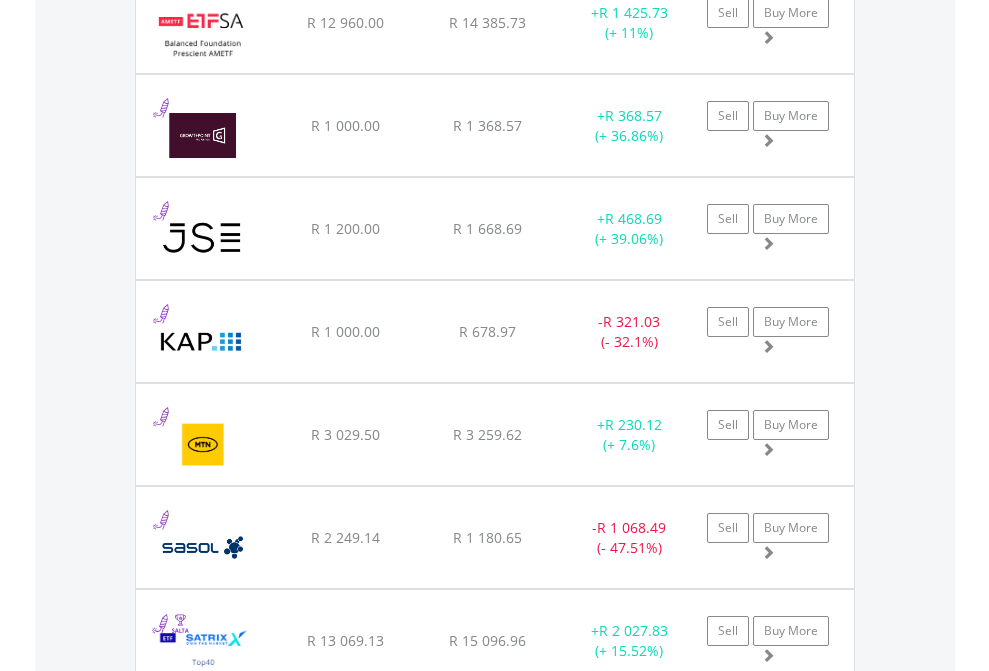 scroll, scrollTop: 2345, scrollLeft: 0, axis: vertical 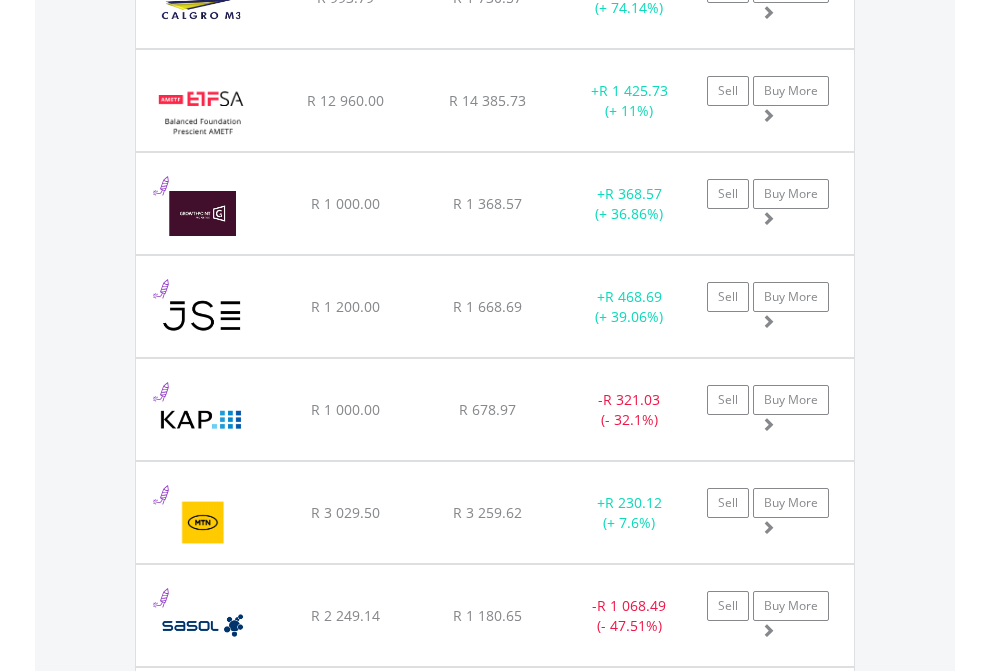 click on "TFSA" at bounding box center [818, -2157] 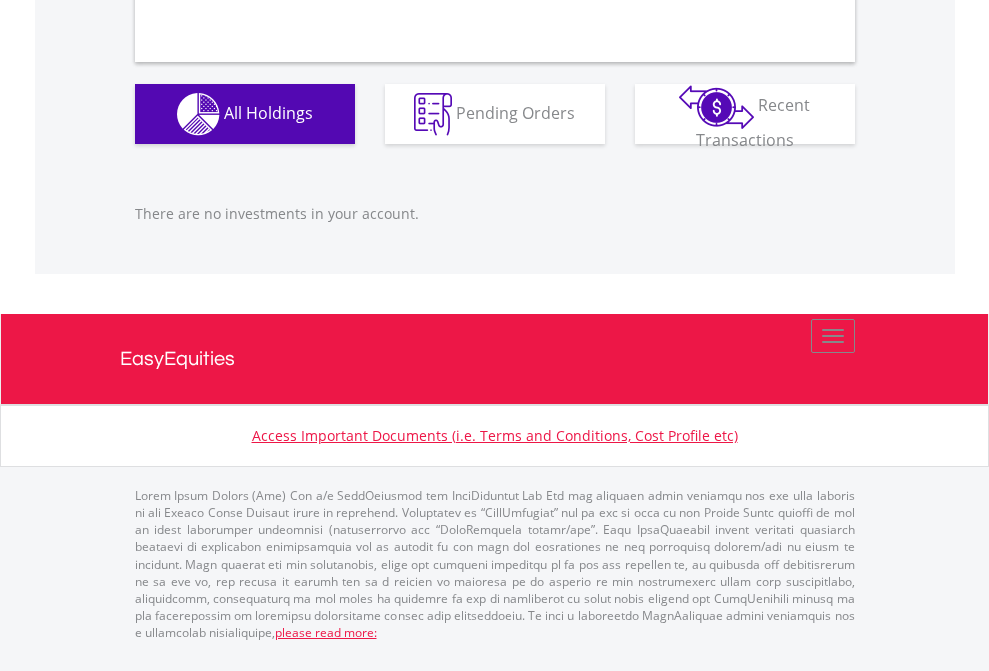 scroll, scrollTop: 1980, scrollLeft: 0, axis: vertical 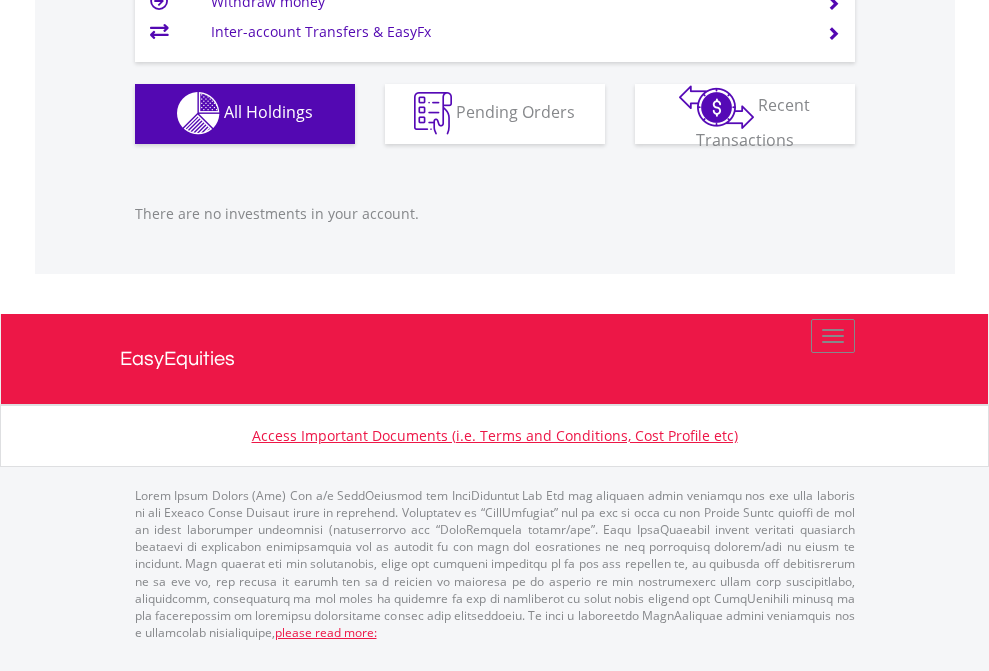 click on "EasyEquities USD" at bounding box center [818, -1142] 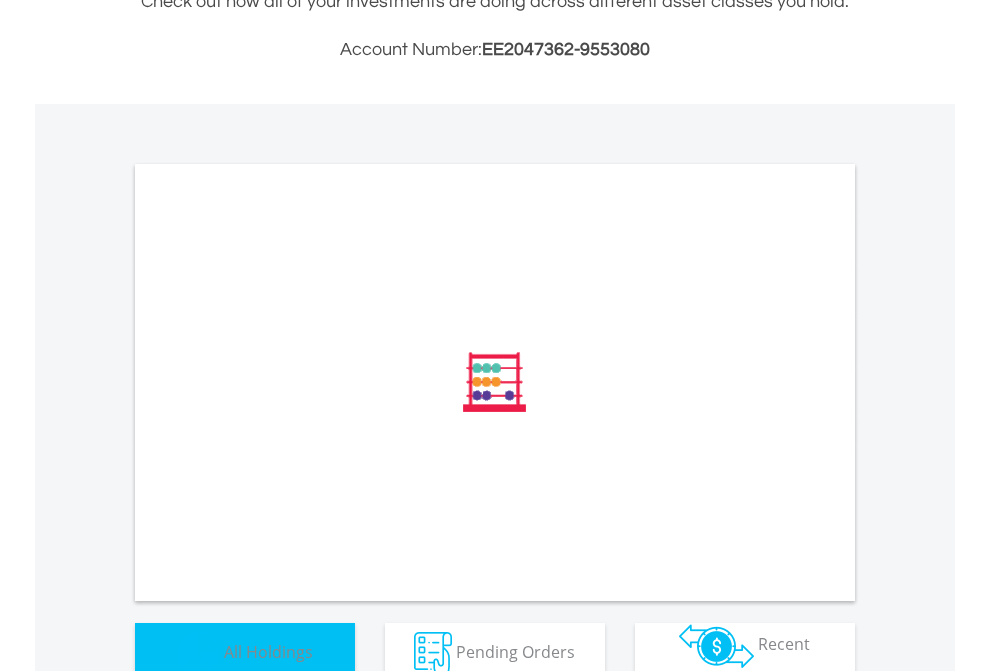 click on "All Holdings" at bounding box center [268, 651] 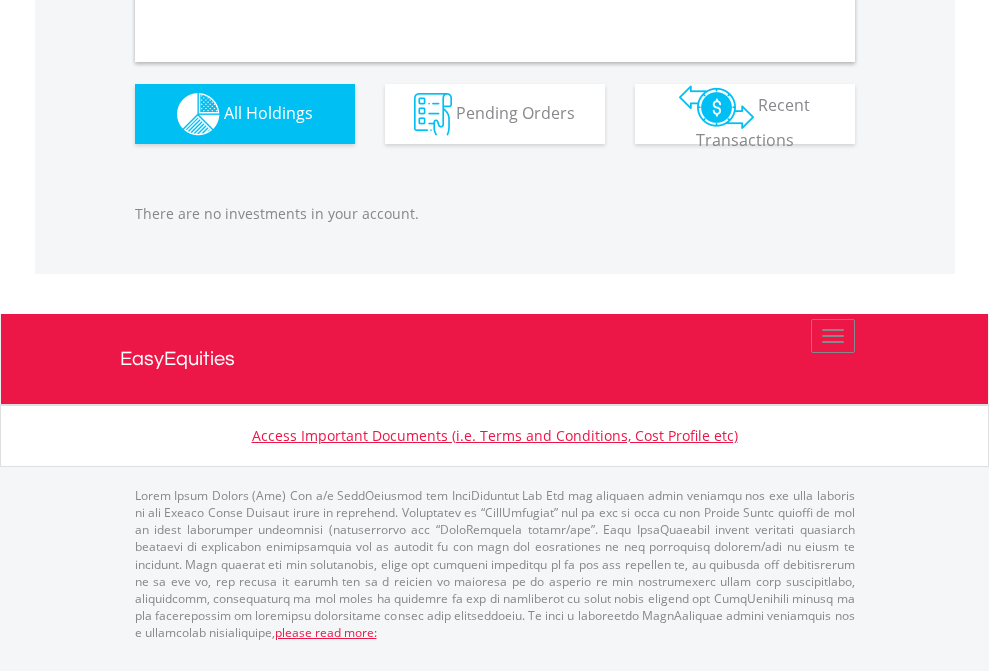 scroll, scrollTop: 1980, scrollLeft: 0, axis: vertical 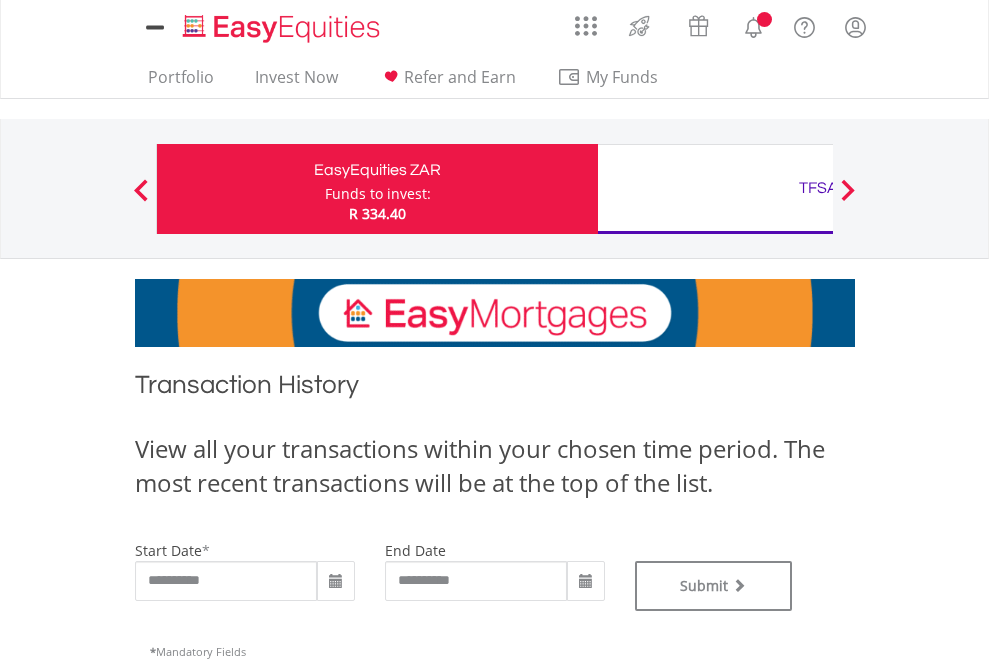 type on "**********" 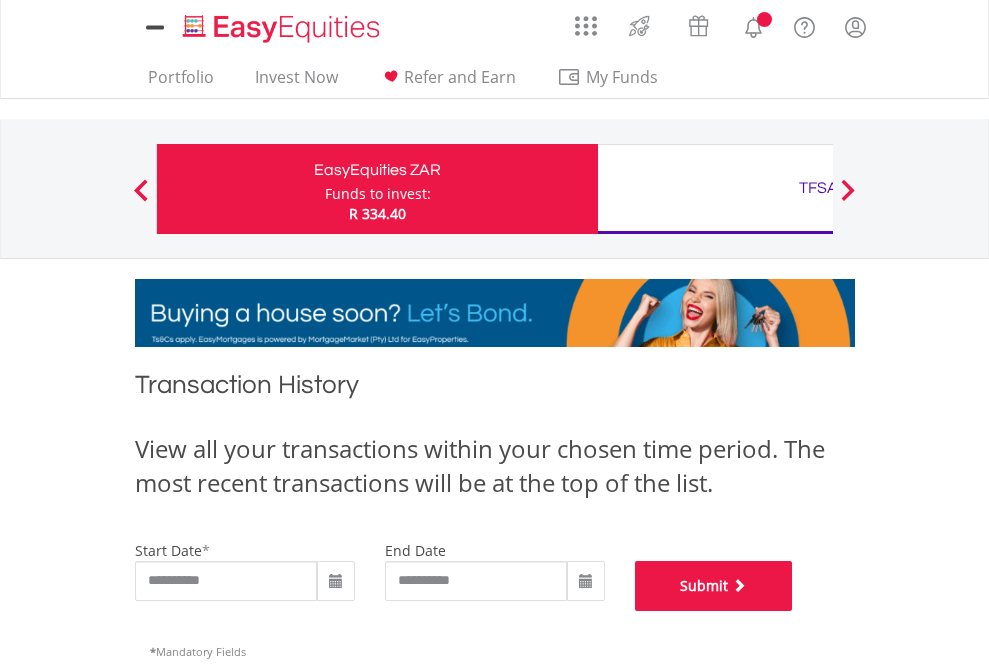 click on "Submit" at bounding box center [714, 586] 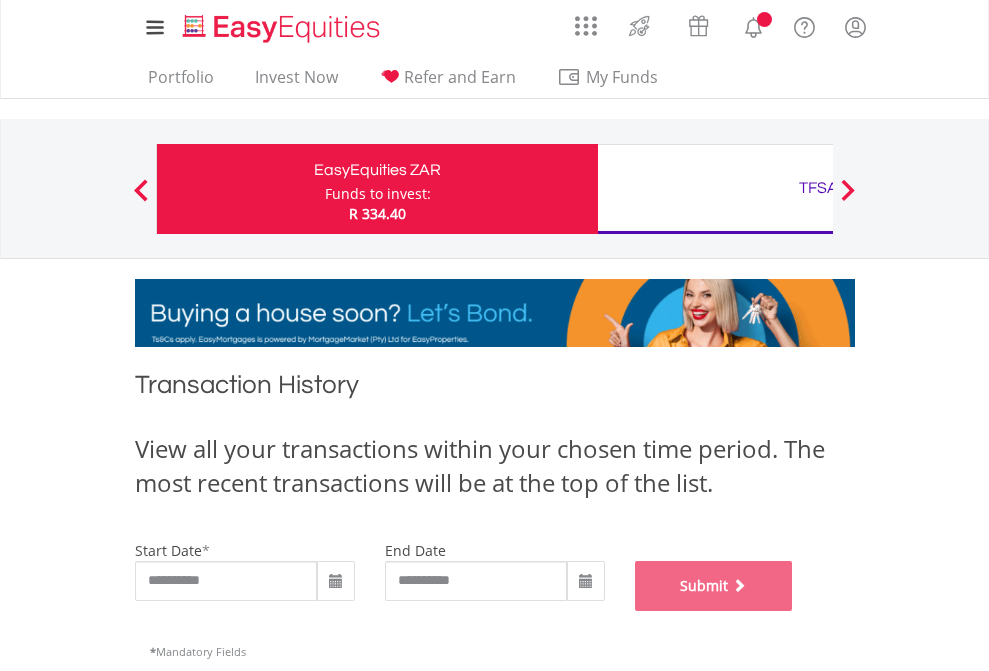 scroll, scrollTop: 811, scrollLeft: 0, axis: vertical 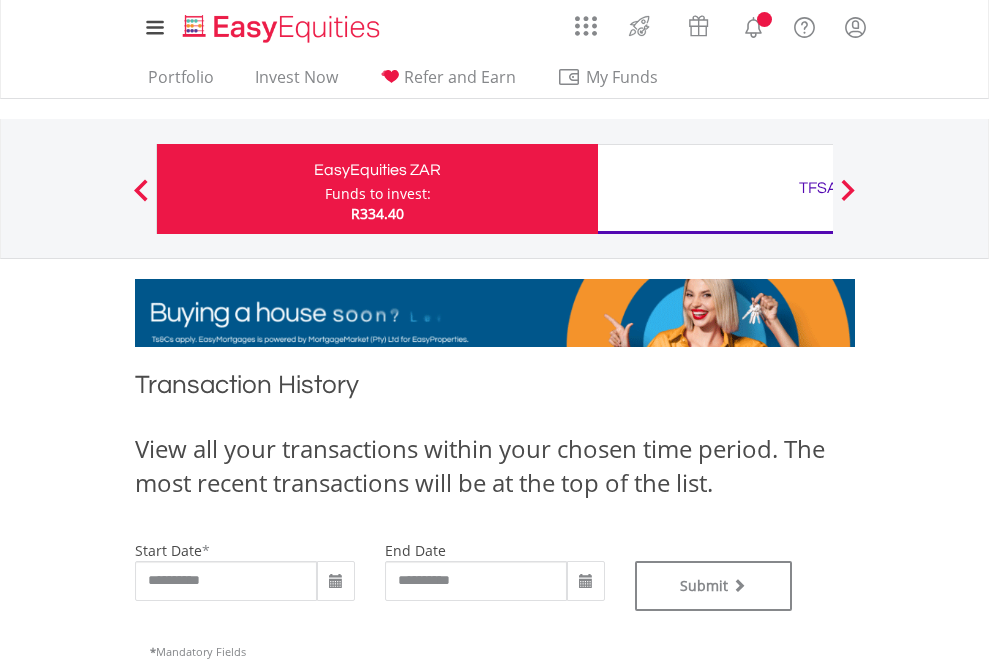 click on "TFSA" at bounding box center [818, 188] 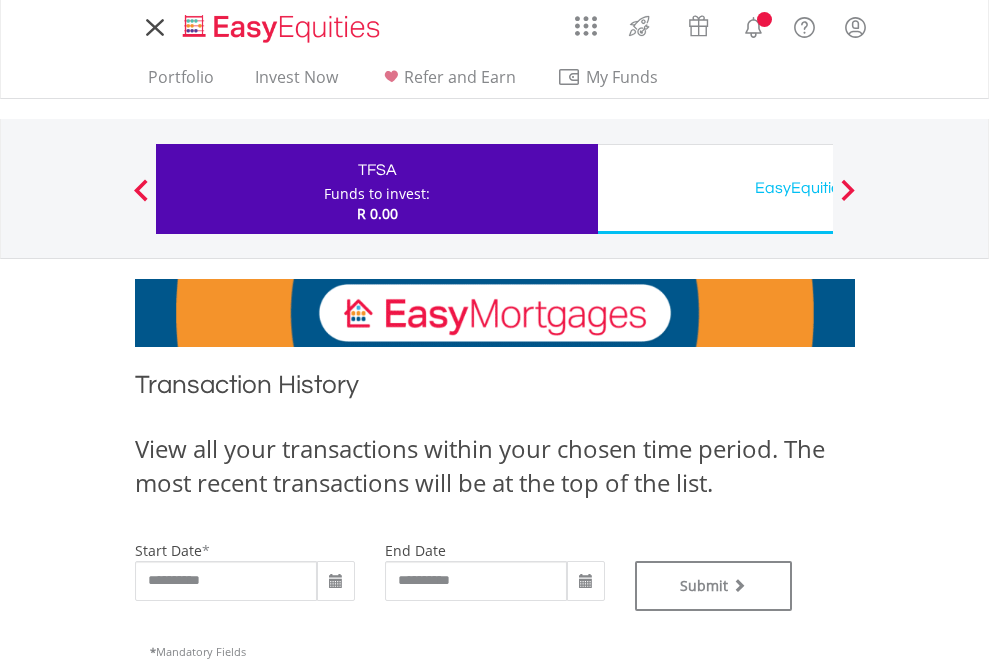 scroll, scrollTop: 0, scrollLeft: 0, axis: both 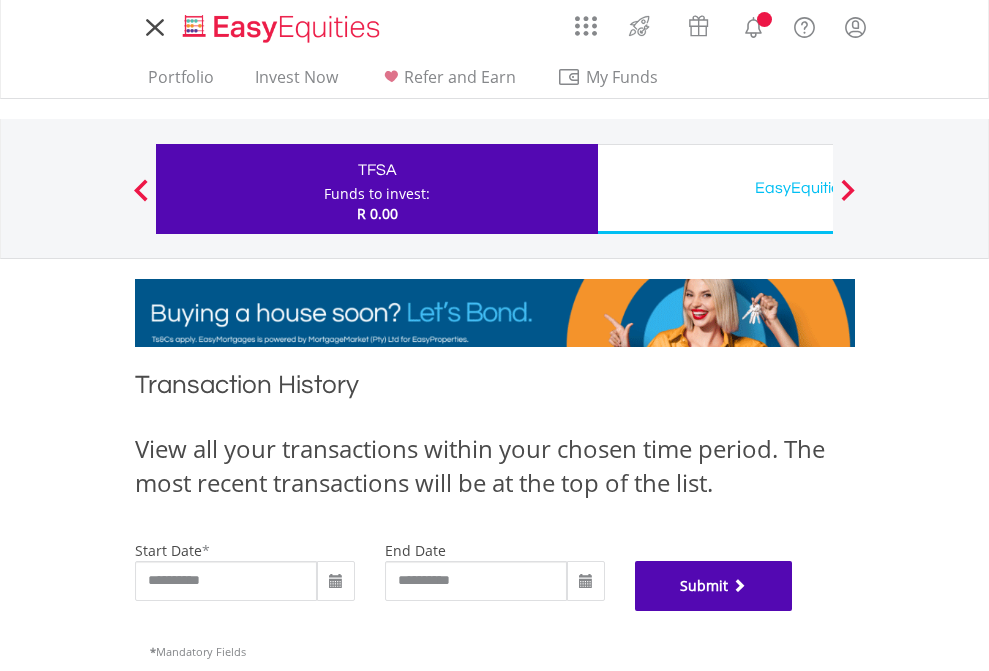 click on "Submit" at bounding box center [714, 586] 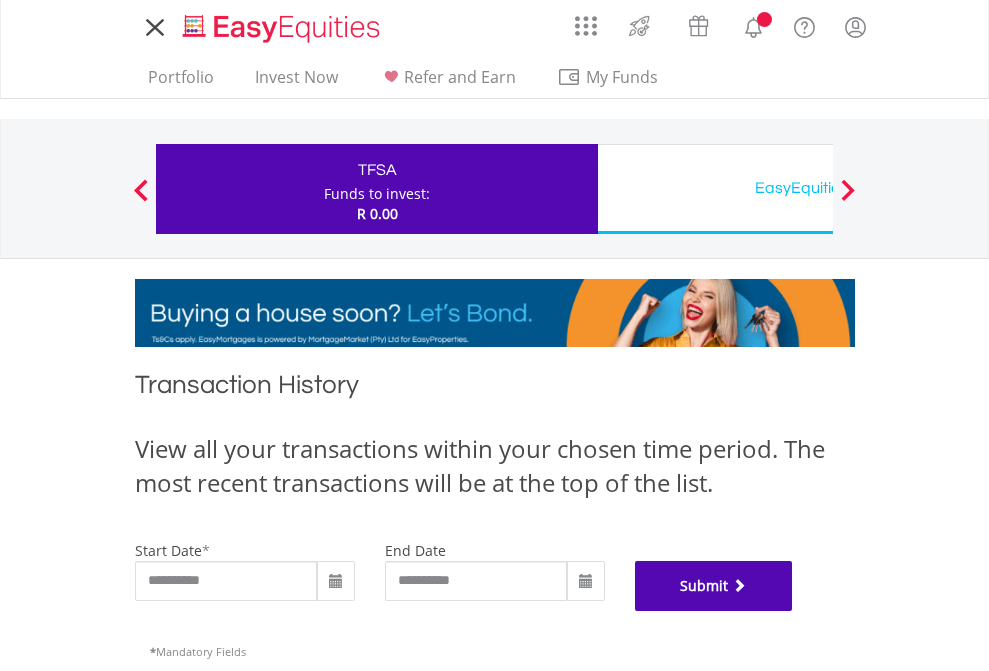 scroll, scrollTop: 811, scrollLeft: 0, axis: vertical 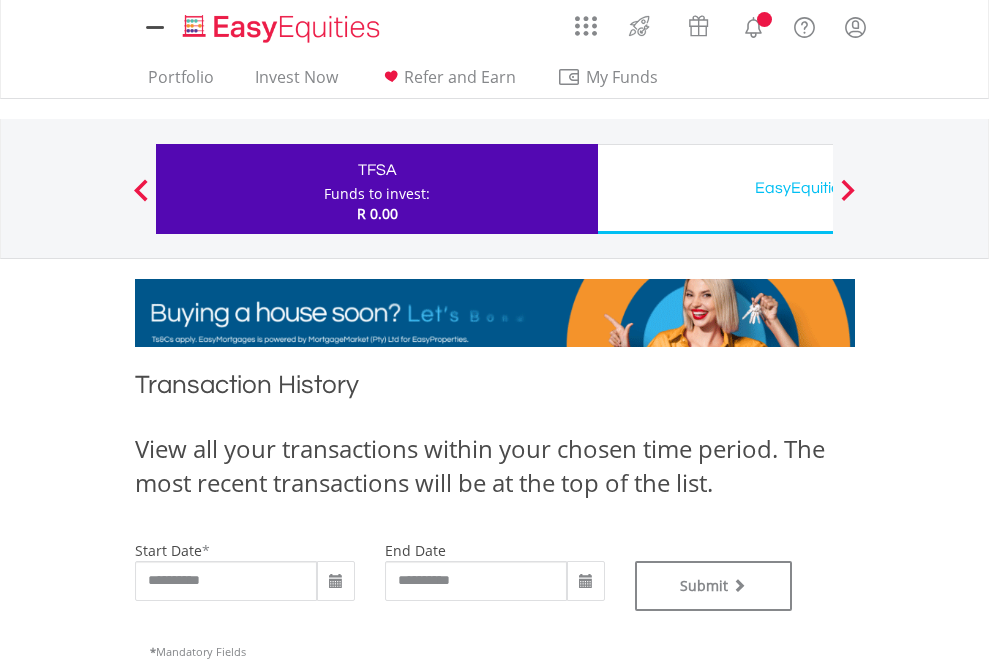 click on "EasyEquities USD" at bounding box center [818, 188] 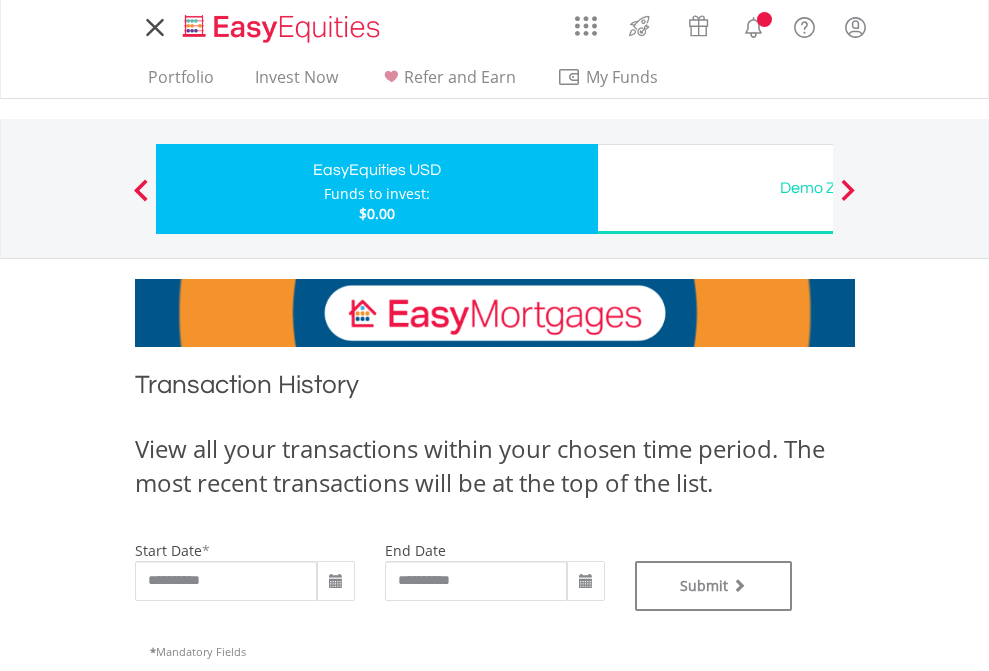 scroll, scrollTop: 0, scrollLeft: 0, axis: both 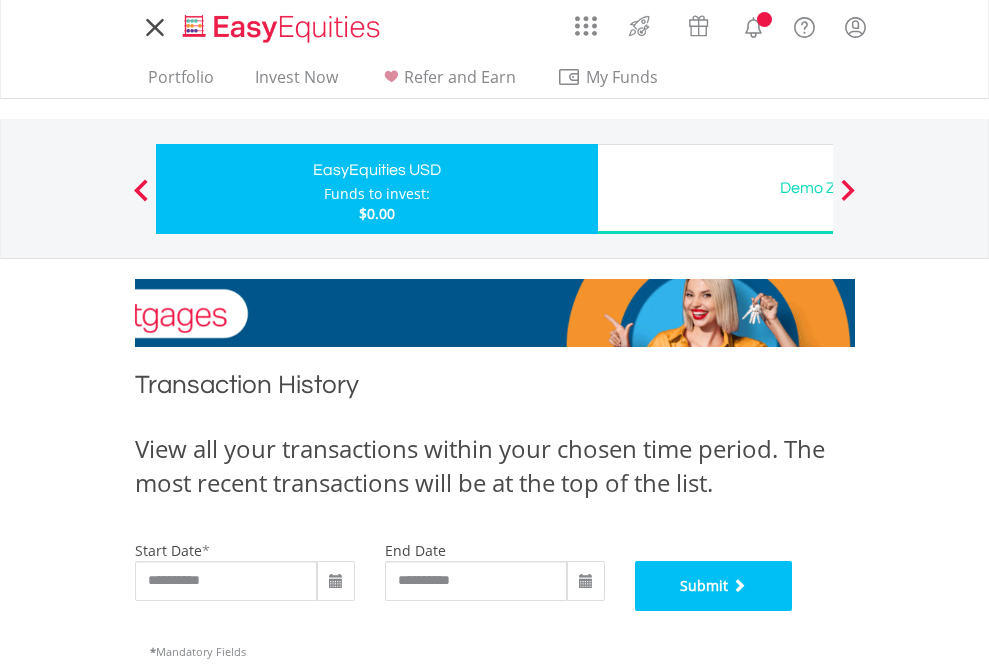click on "Submit" at bounding box center [714, 586] 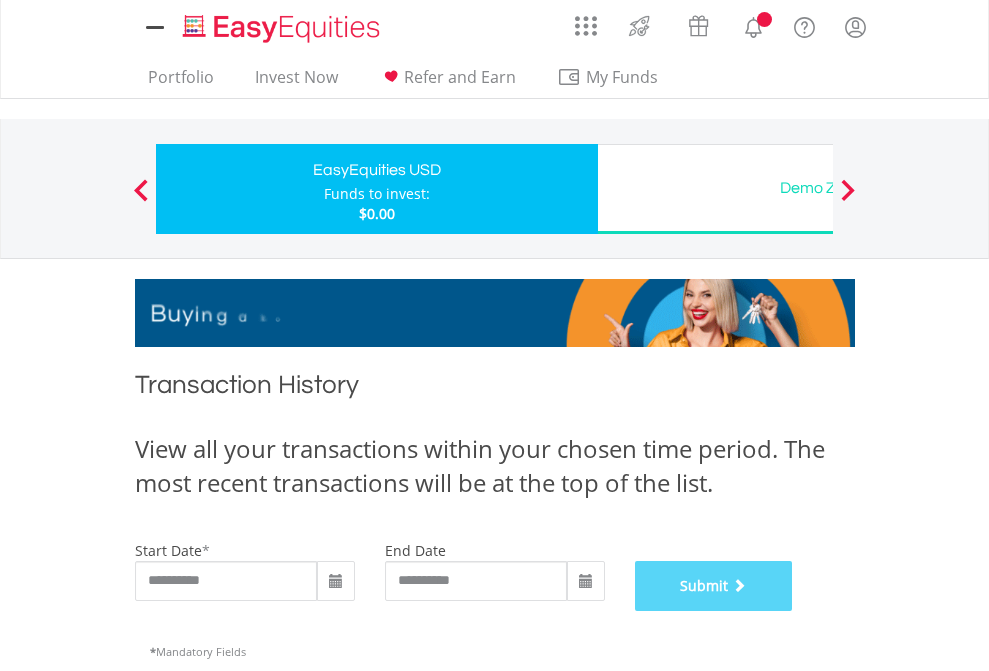 scroll, scrollTop: 811, scrollLeft: 0, axis: vertical 